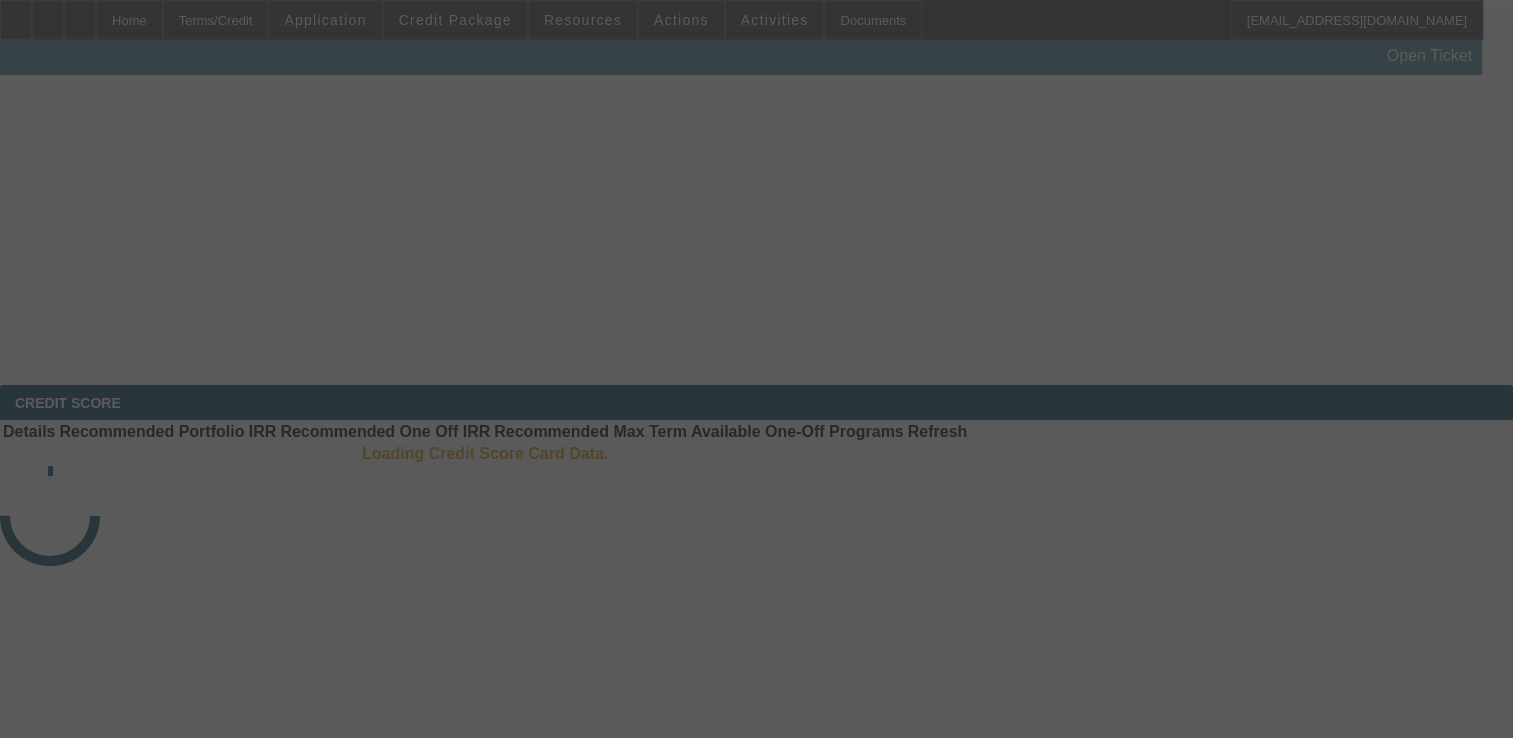 scroll, scrollTop: 300, scrollLeft: 0, axis: vertical 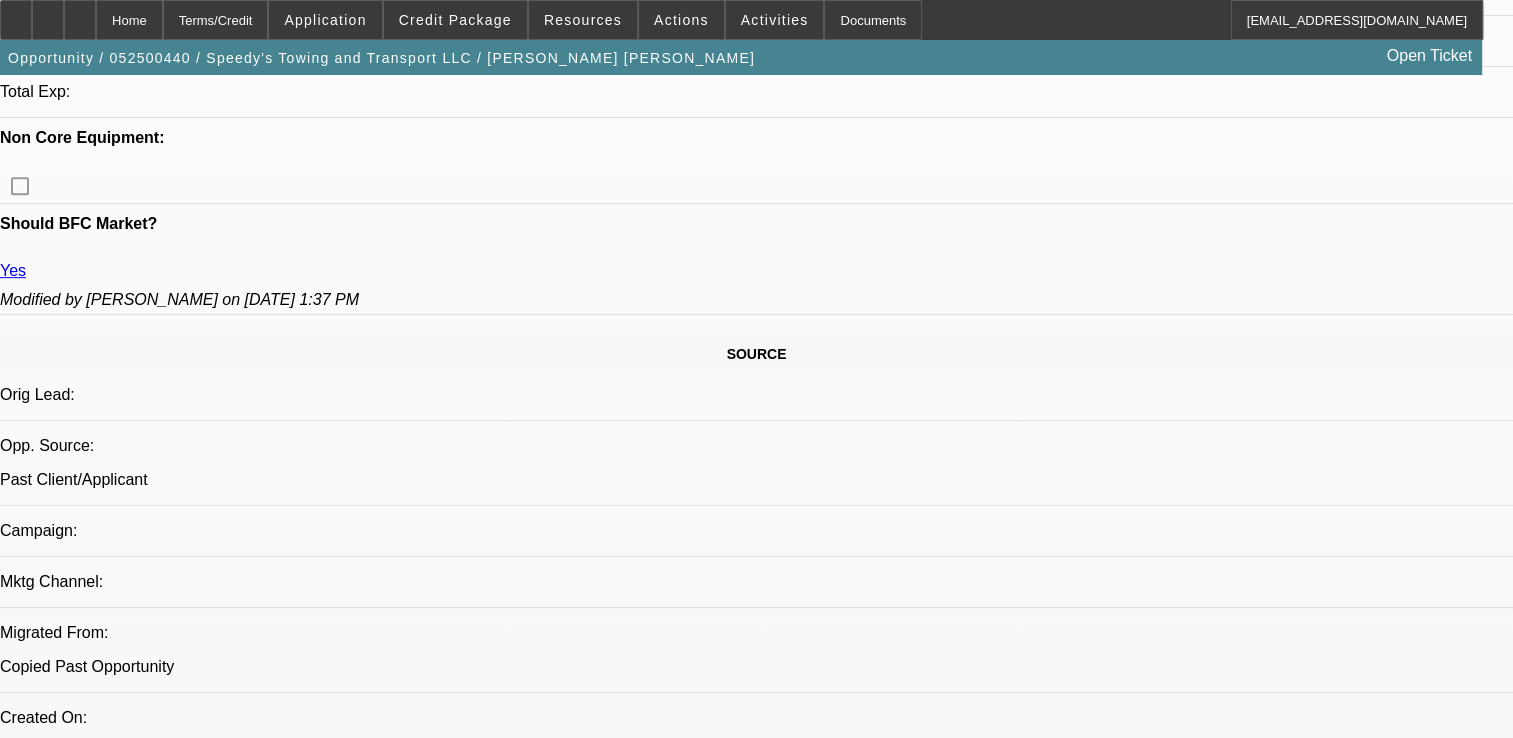 select on "0.1" 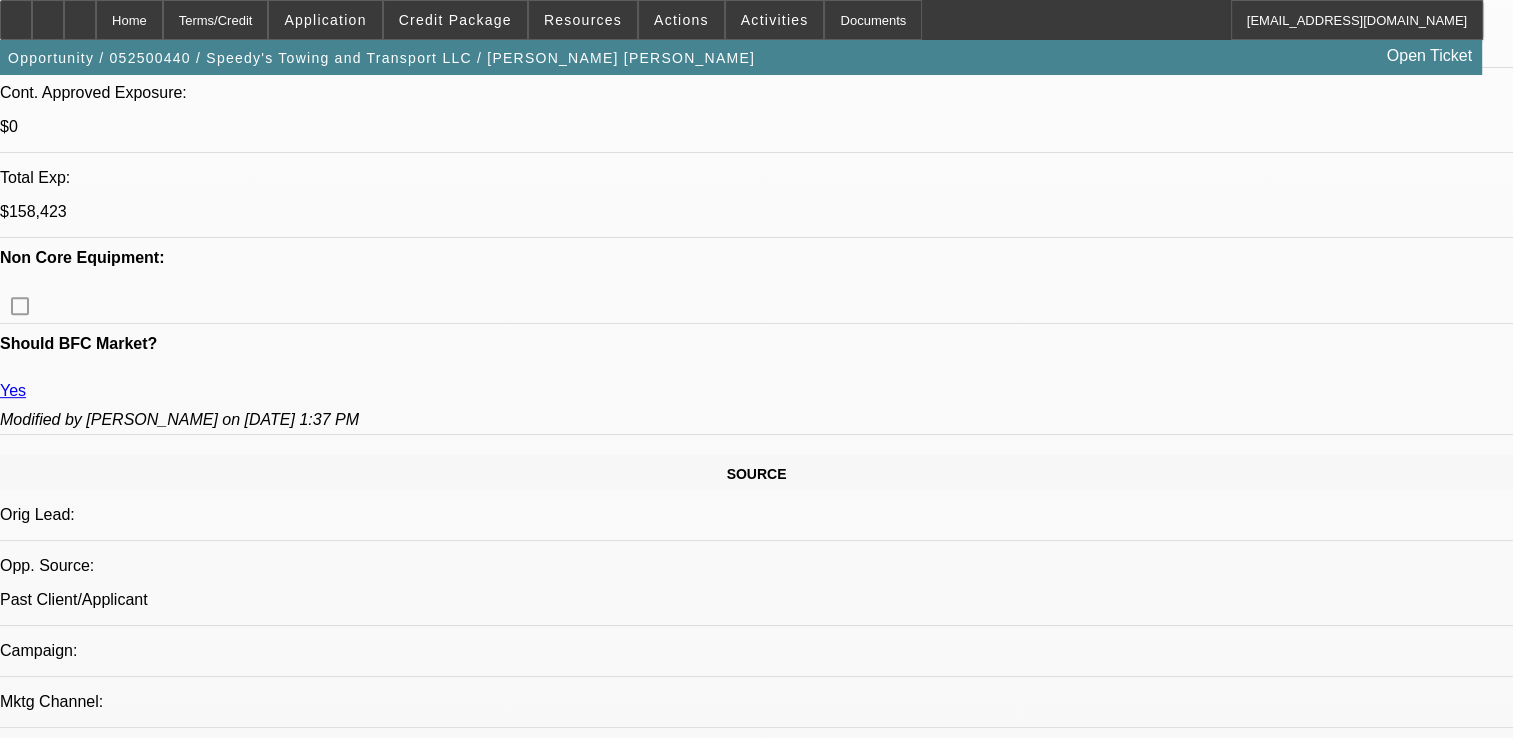 select on "1" 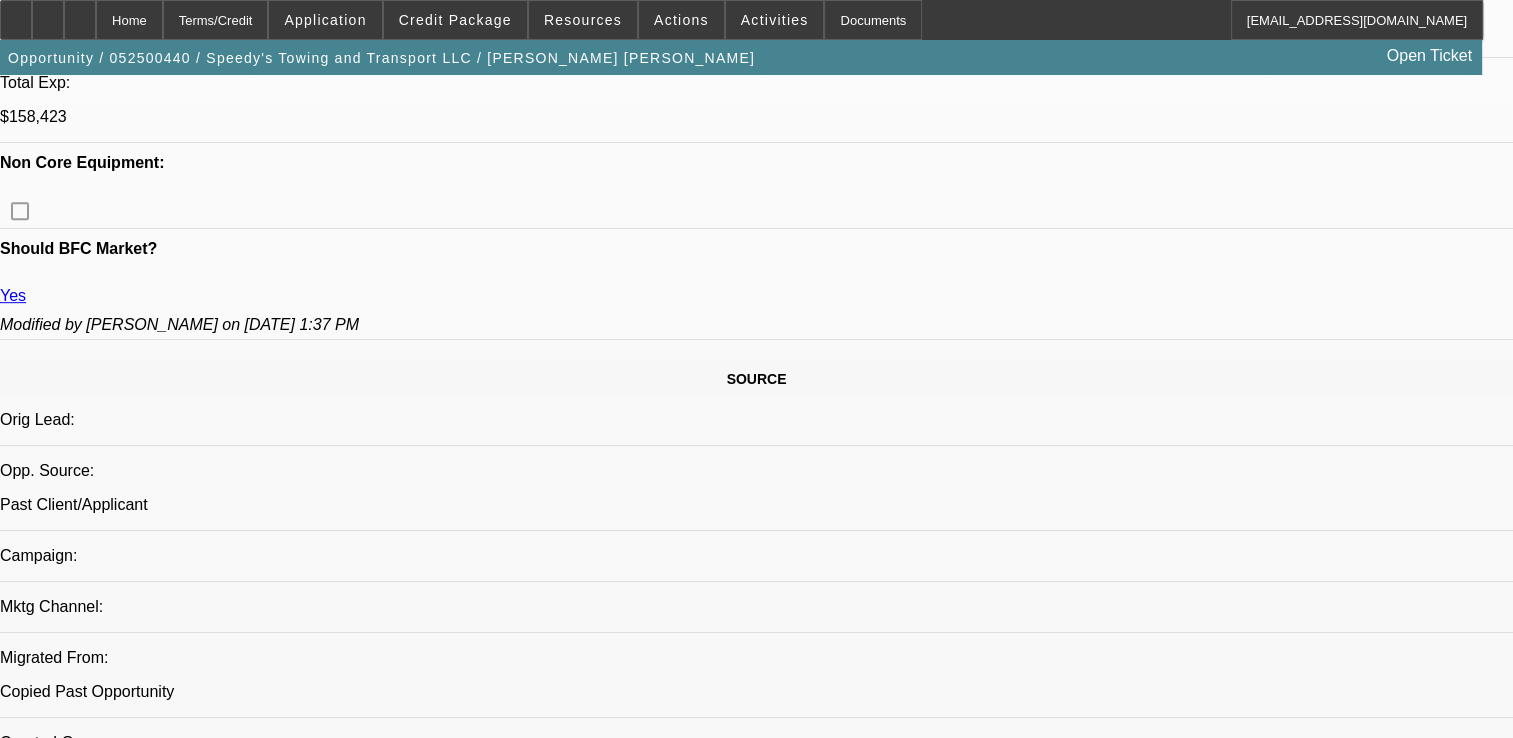 scroll, scrollTop: 960, scrollLeft: 0, axis: vertical 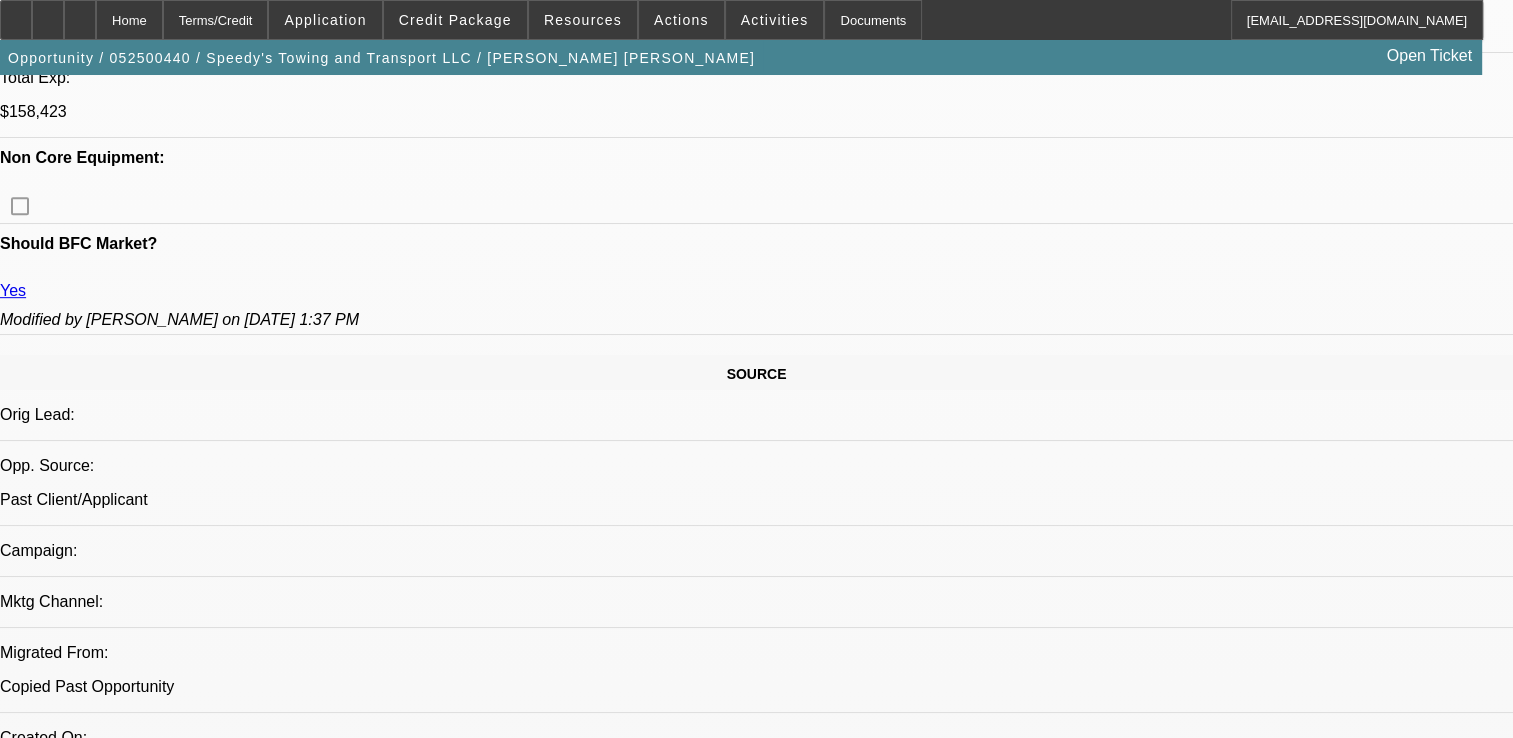 click on "APPLICATION INFORMATION
Manage
Topic:
052500440 / $141,332.40 / International MV Extended Cab / Tow World, Inc. / Speedys Towing and Transport LLC / Arellano Brito, Jose
Account:
Speedy's Towing and Transport LLC
- 23236 Mountain Ave, Perris, CA 92570
Phone:
(951) 434-8556
Reviews:
Google
Trustpilot
BBB
Primary Contact:
Arellano Brito, Jose
Business:
(951) 489-7107
Mobile:
(951) 269-0699
32002" 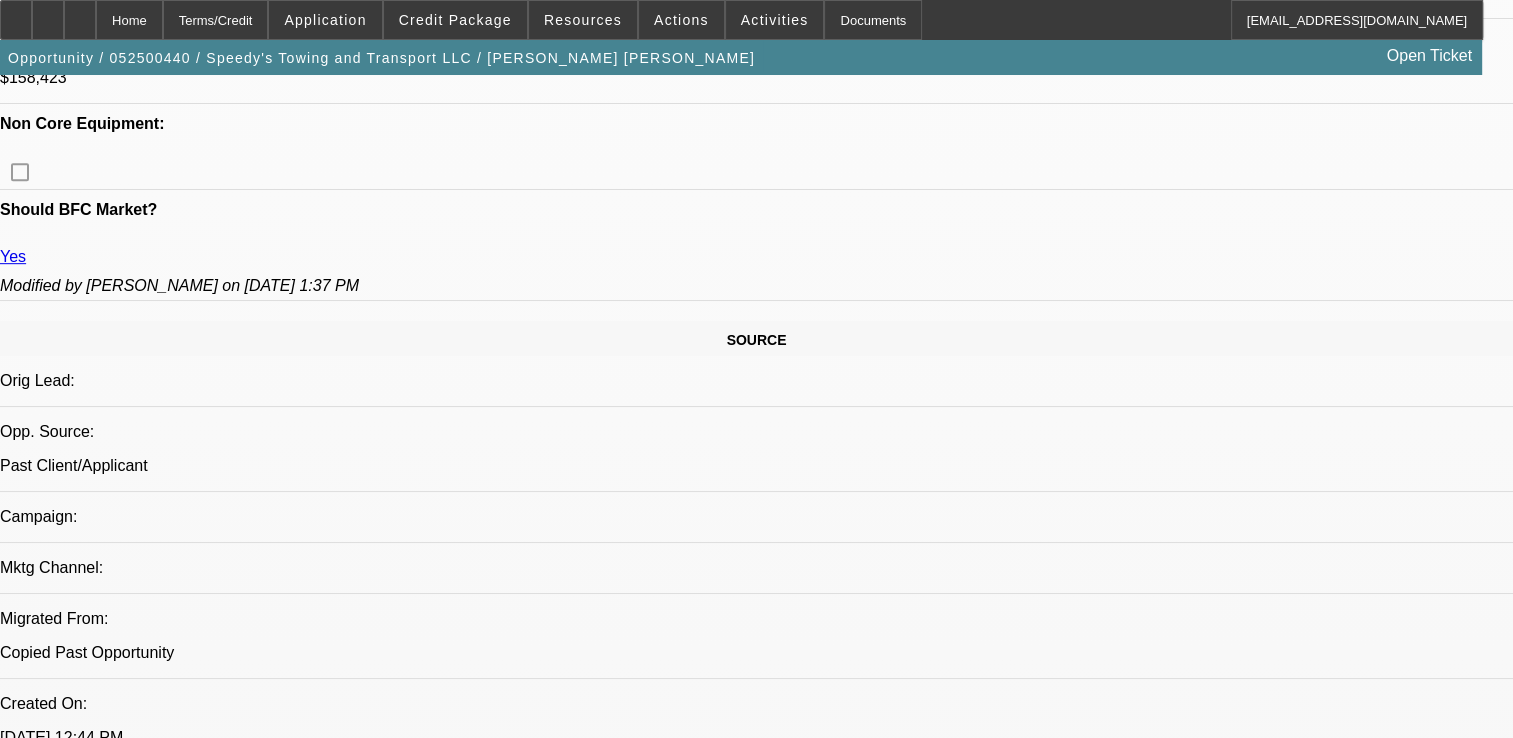 scroll, scrollTop: 1060, scrollLeft: 0, axis: vertical 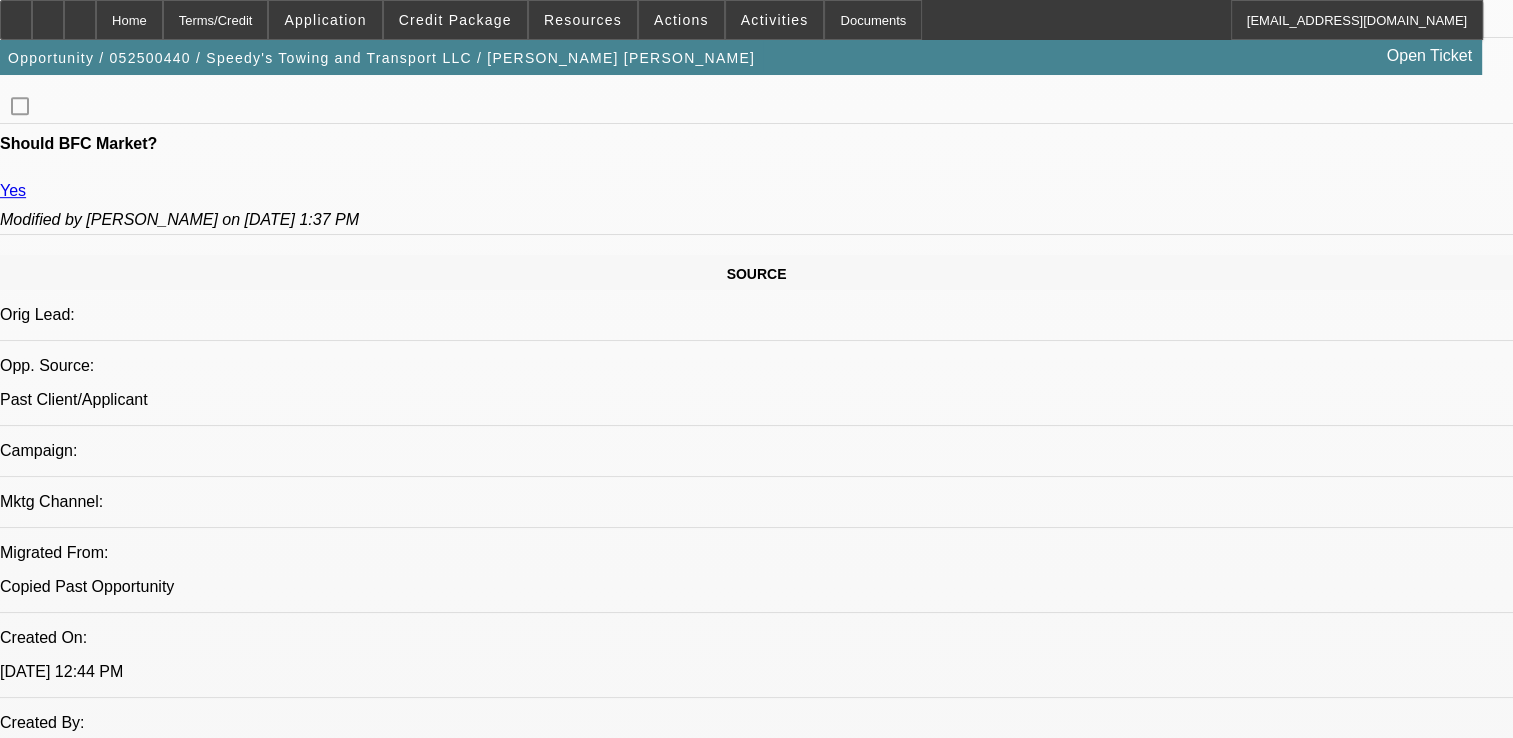 type on "THEY HAVE BEEN PAYING REGULAR PAYMETNS WITHOUT ANY ISSUE, GPS WORKS FINE ON ALL DEALS, NO COLLECTION EFFORTS. 2 SERVICE DEALS WITH 20+ PMTS OUT OF 67 AND ONE NEW DEAL WITH ONLY 2 PAYMENTS MADE YET, CANT MAKE ANY OPINION" 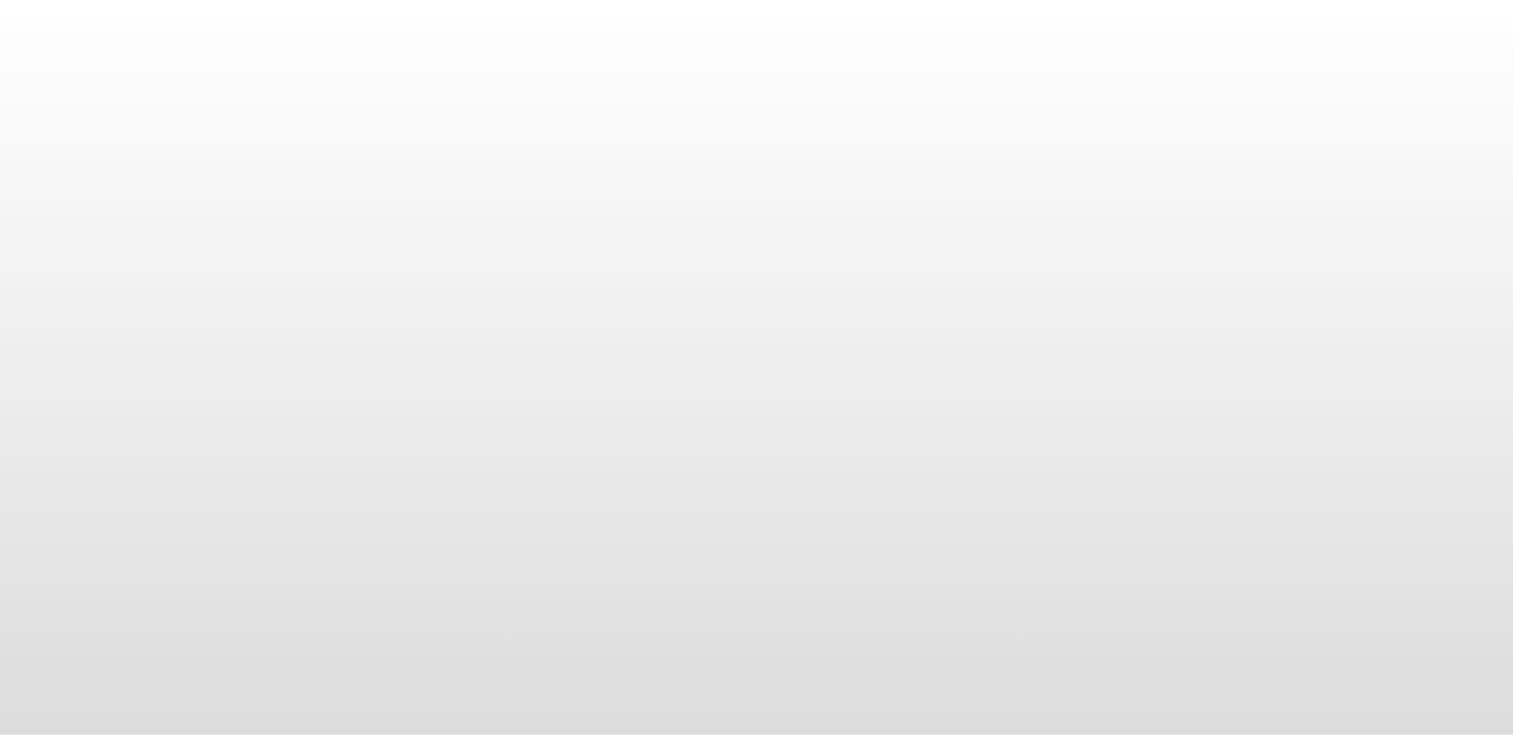 scroll, scrollTop: 0, scrollLeft: 0, axis: both 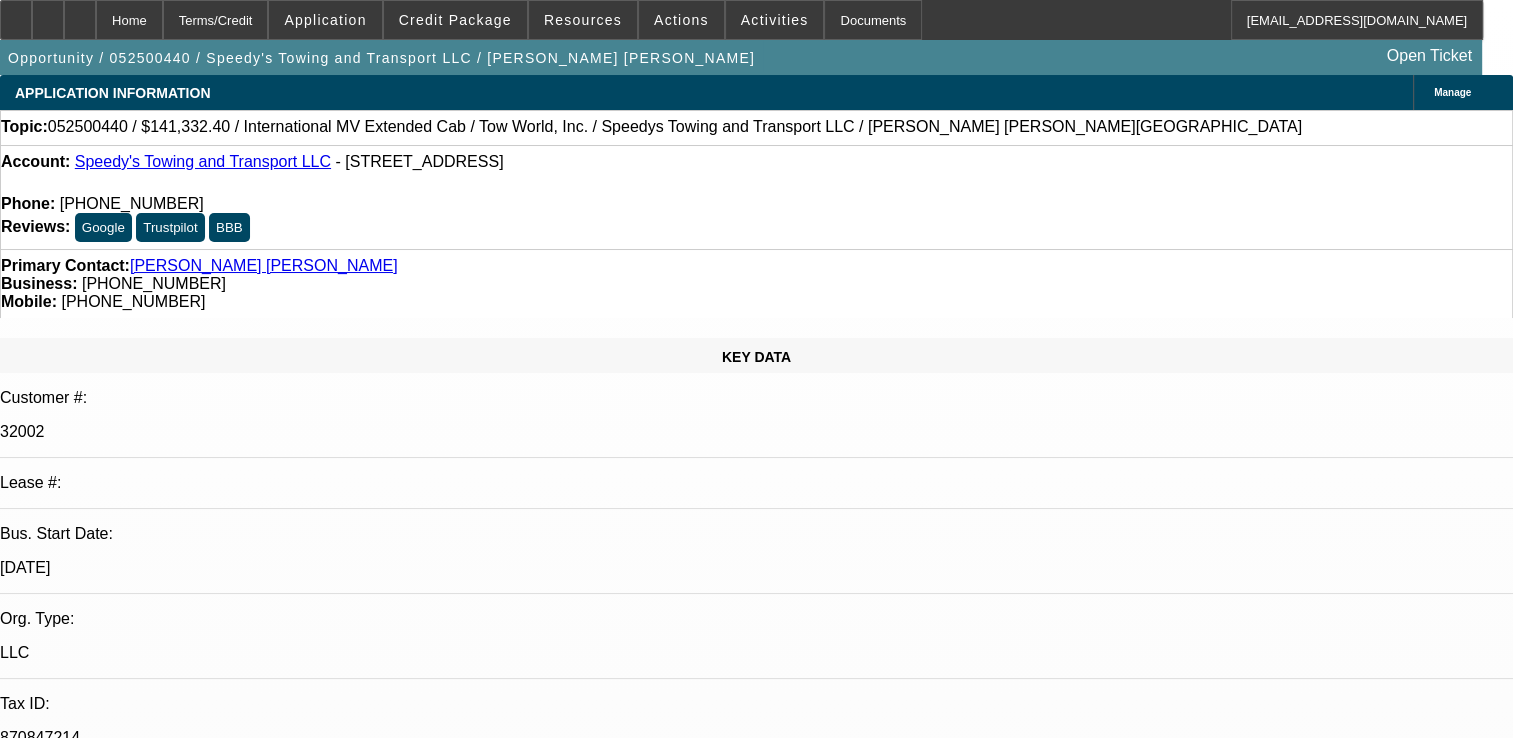 select on "0.1" 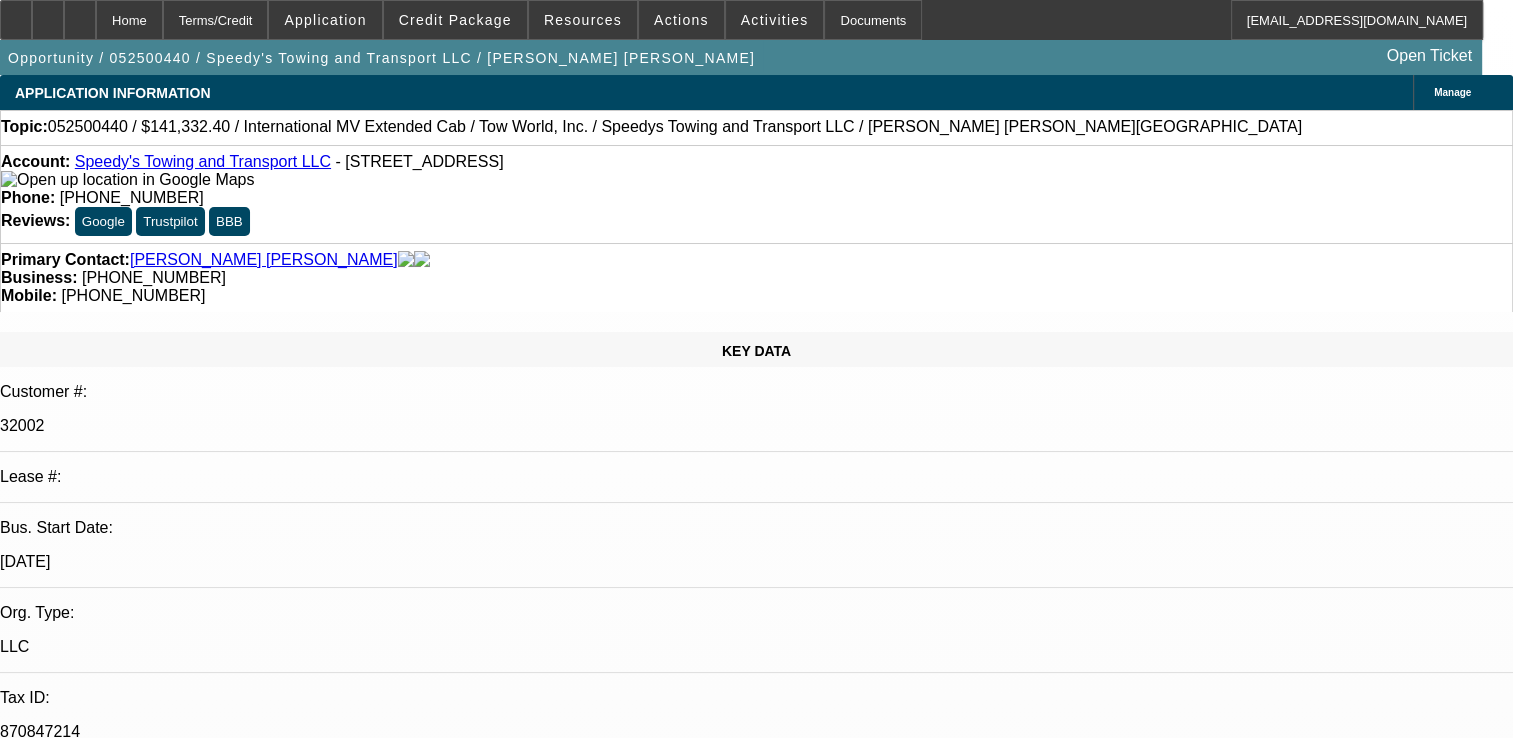 select on "2" 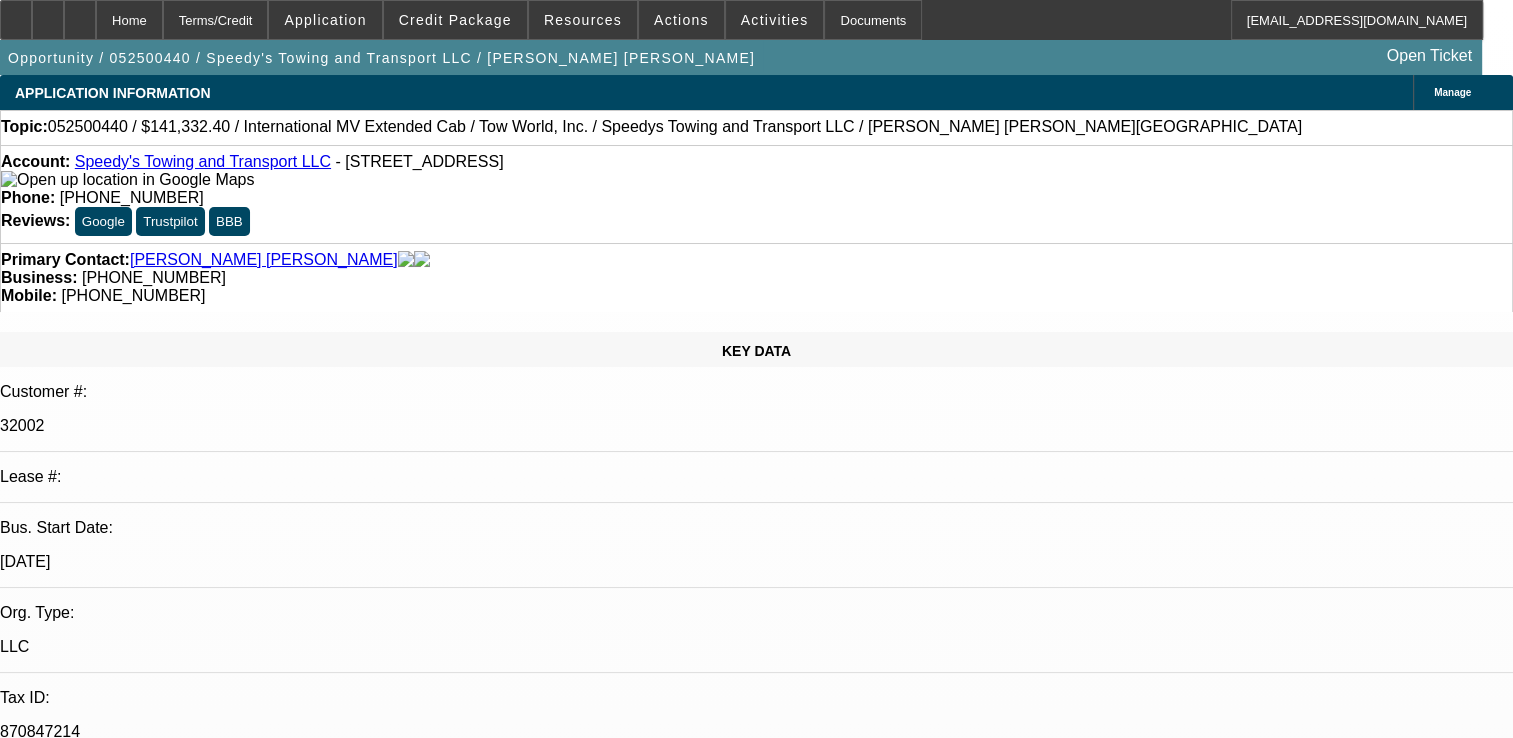 select on "1" 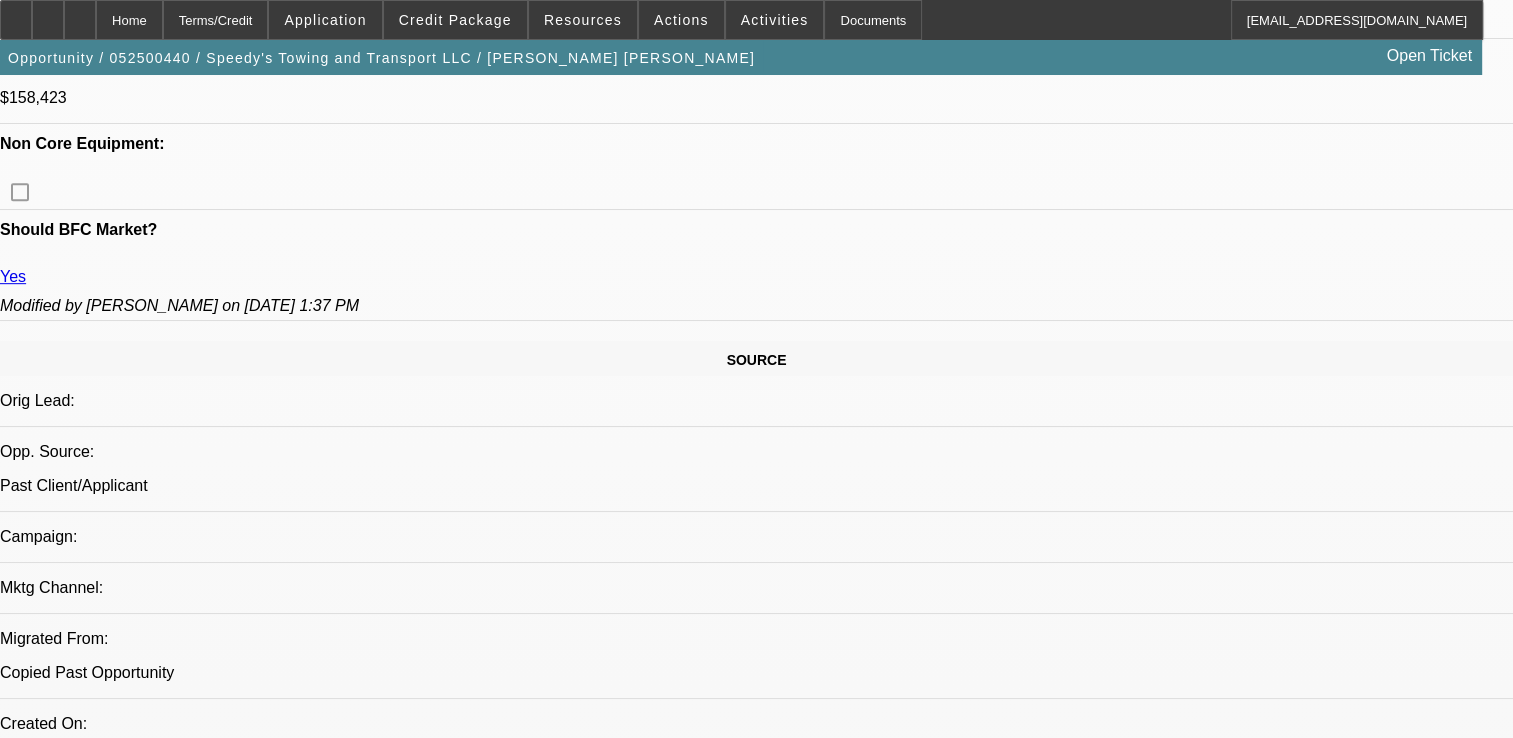 scroll, scrollTop: 1300, scrollLeft: 0, axis: vertical 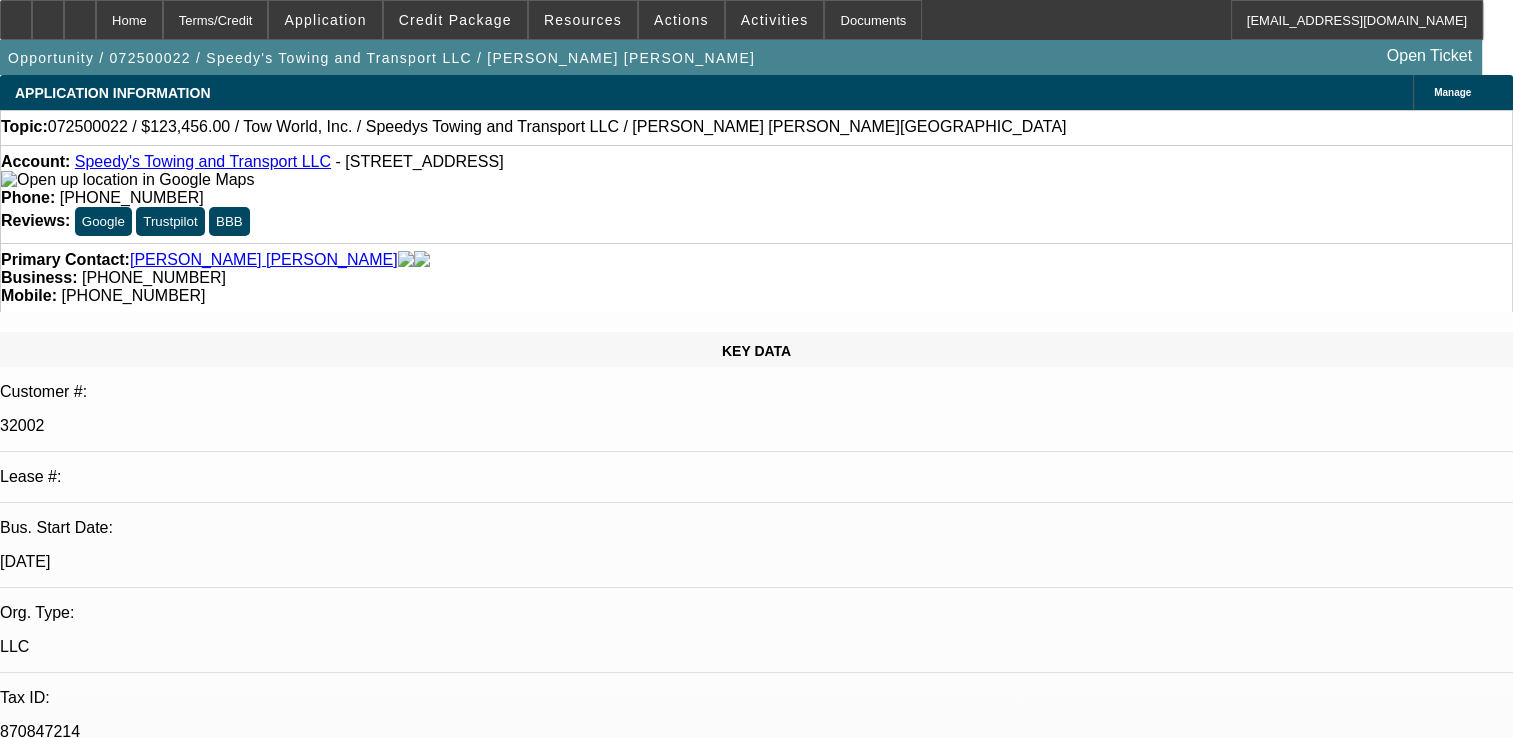 select on "0" 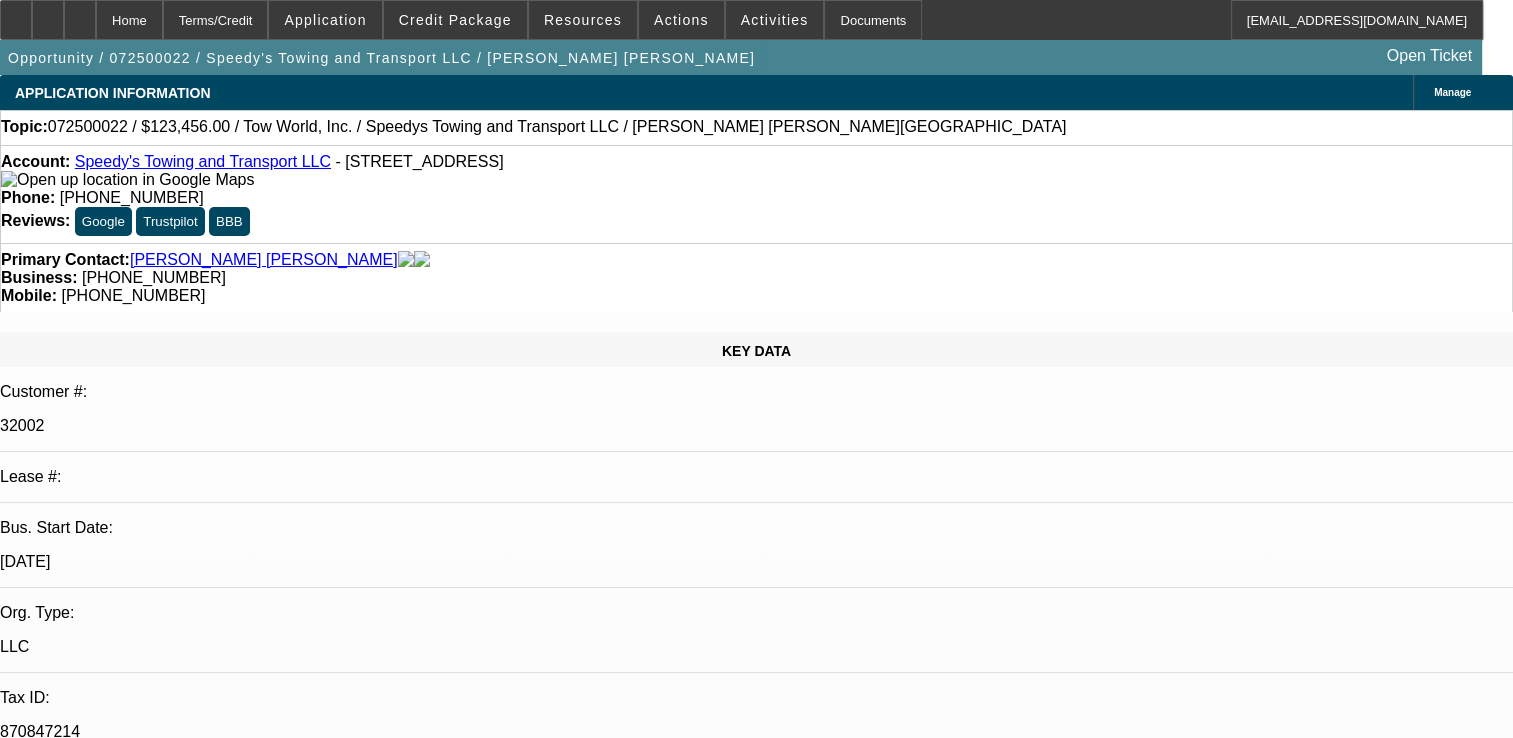 select on "1" 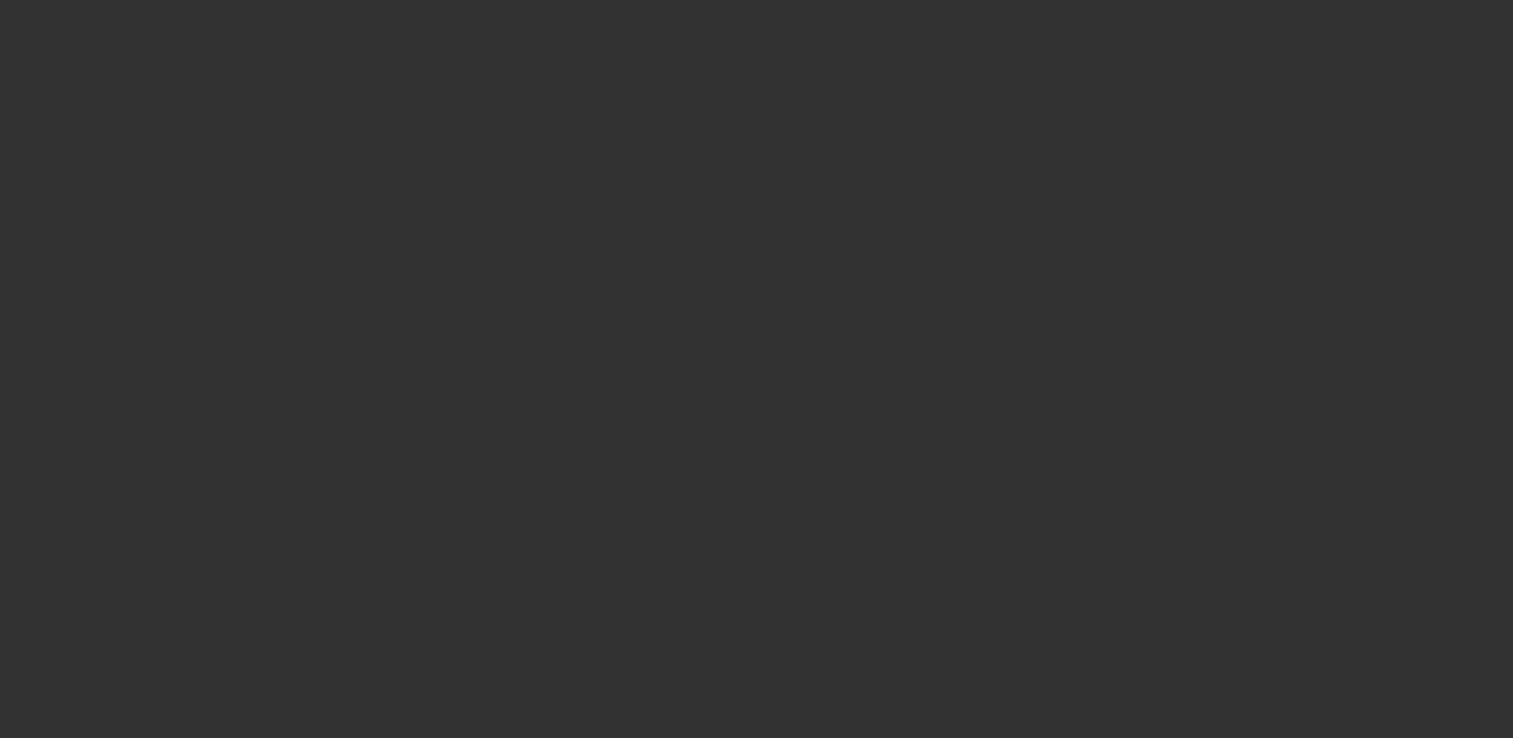 scroll, scrollTop: 0, scrollLeft: 0, axis: both 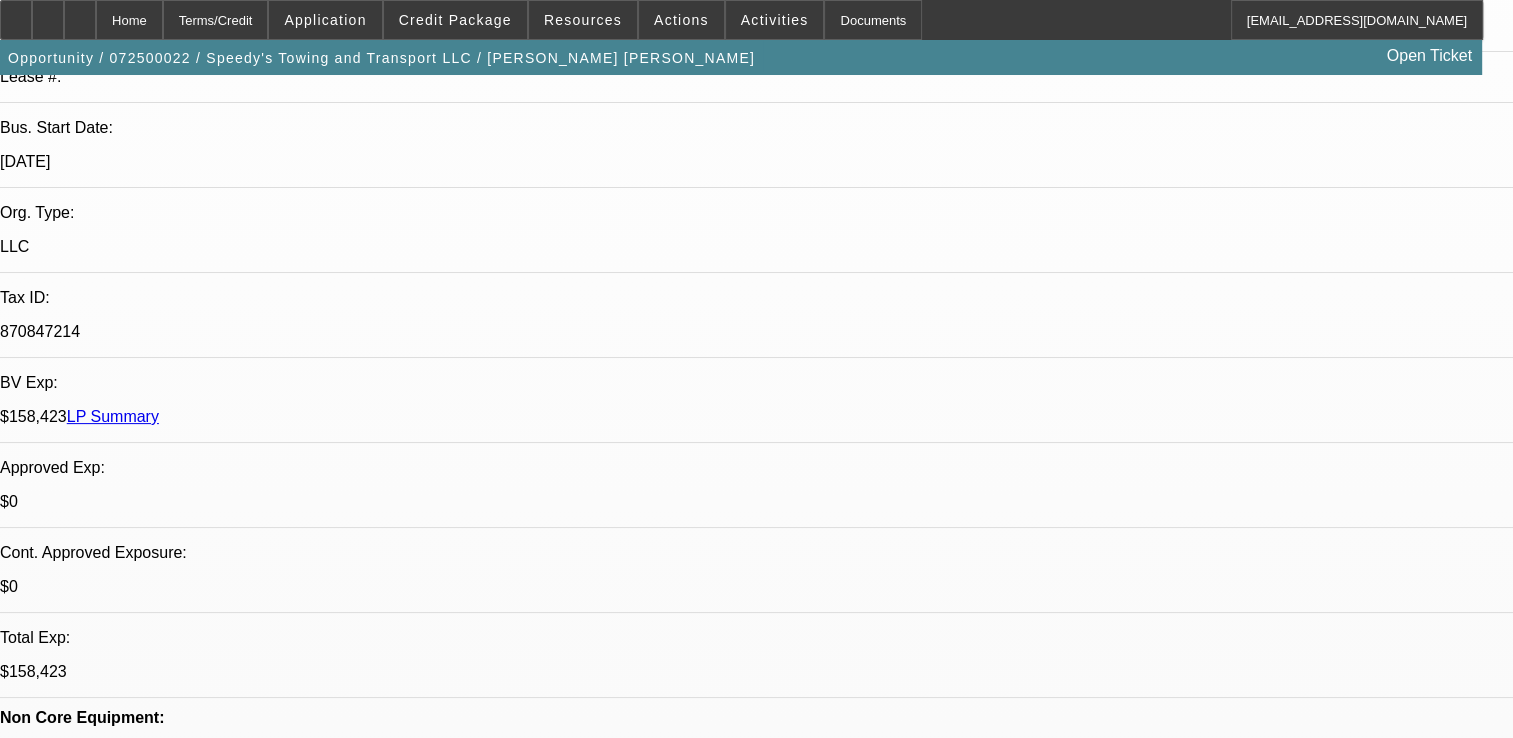 select on "0" 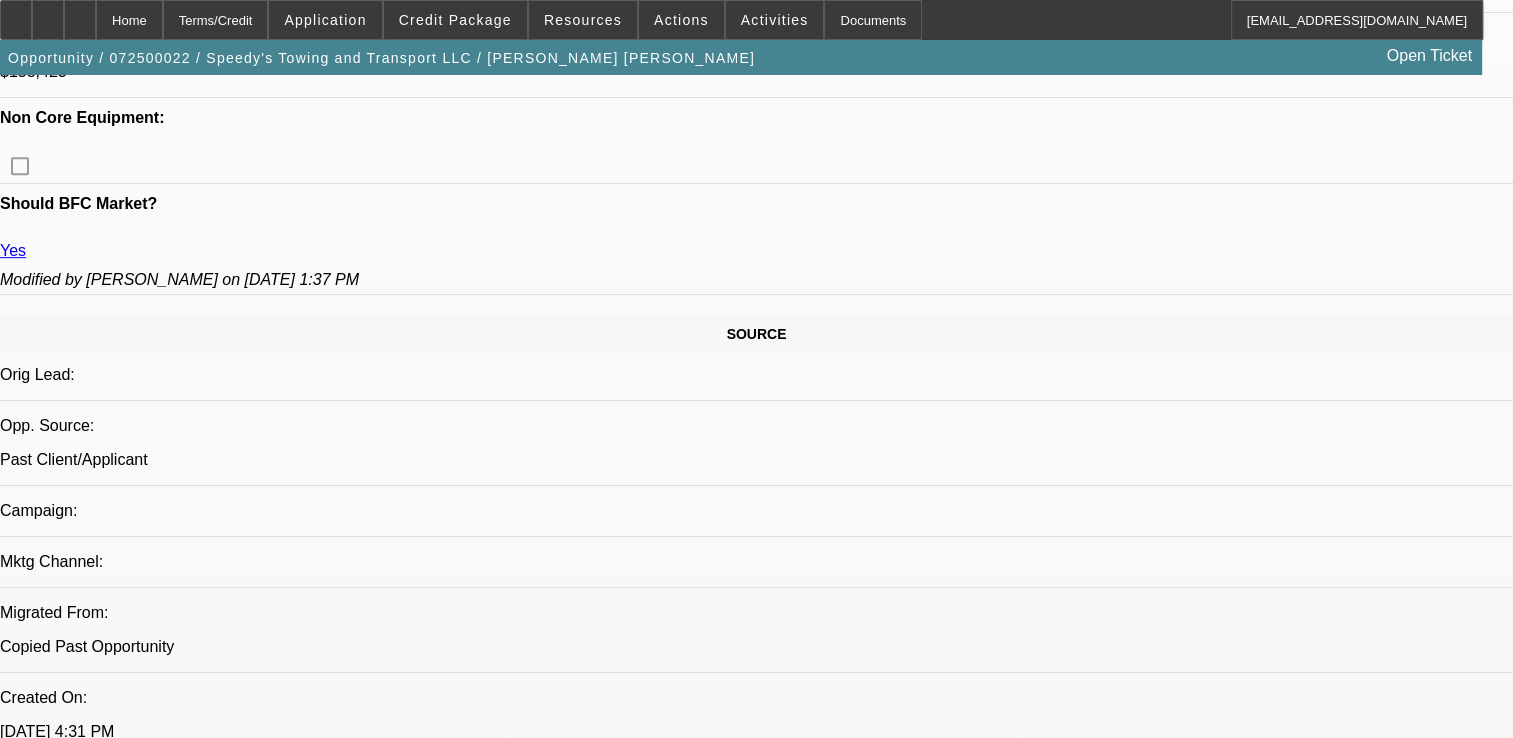 select on "1" 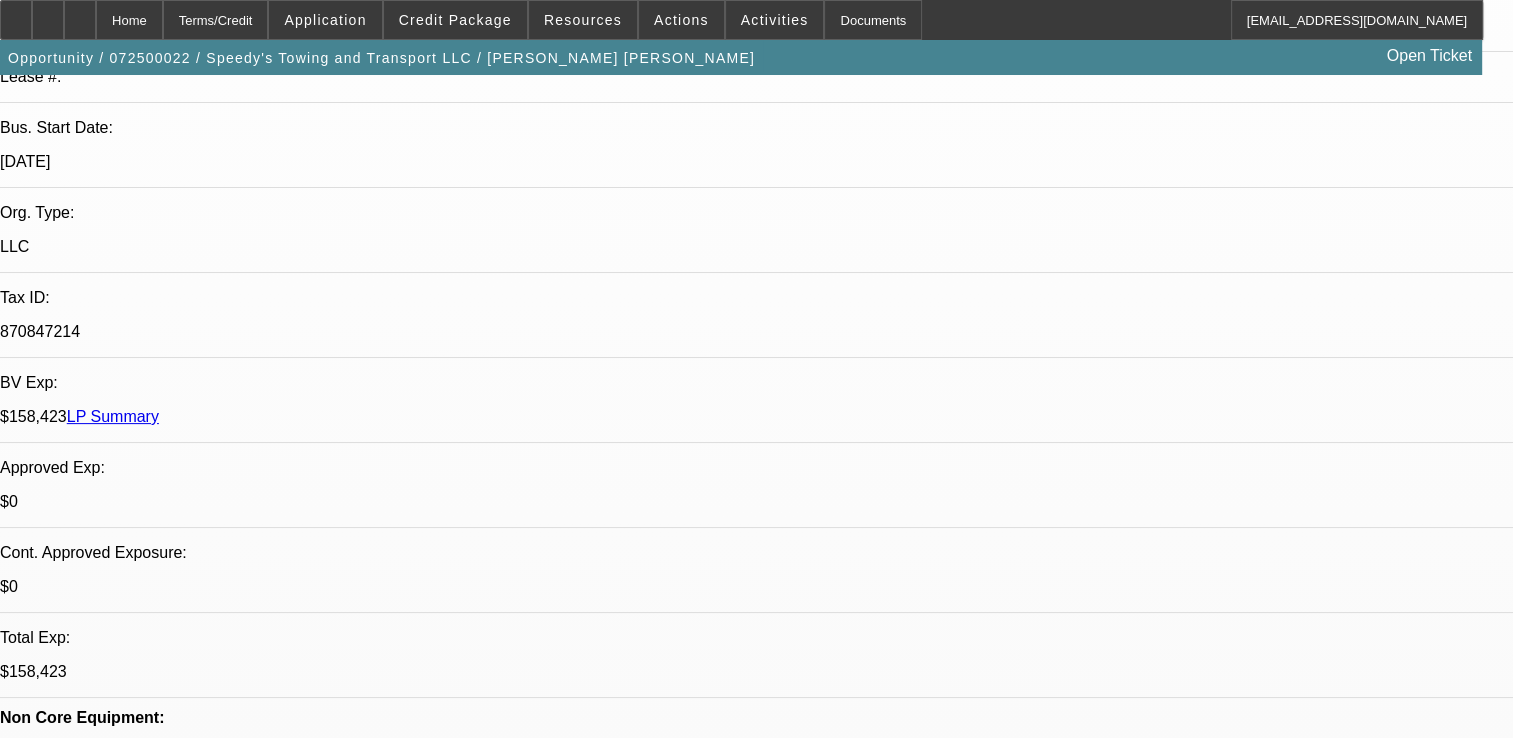 scroll, scrollTop: 0, scrollLeft: 0, axis: both 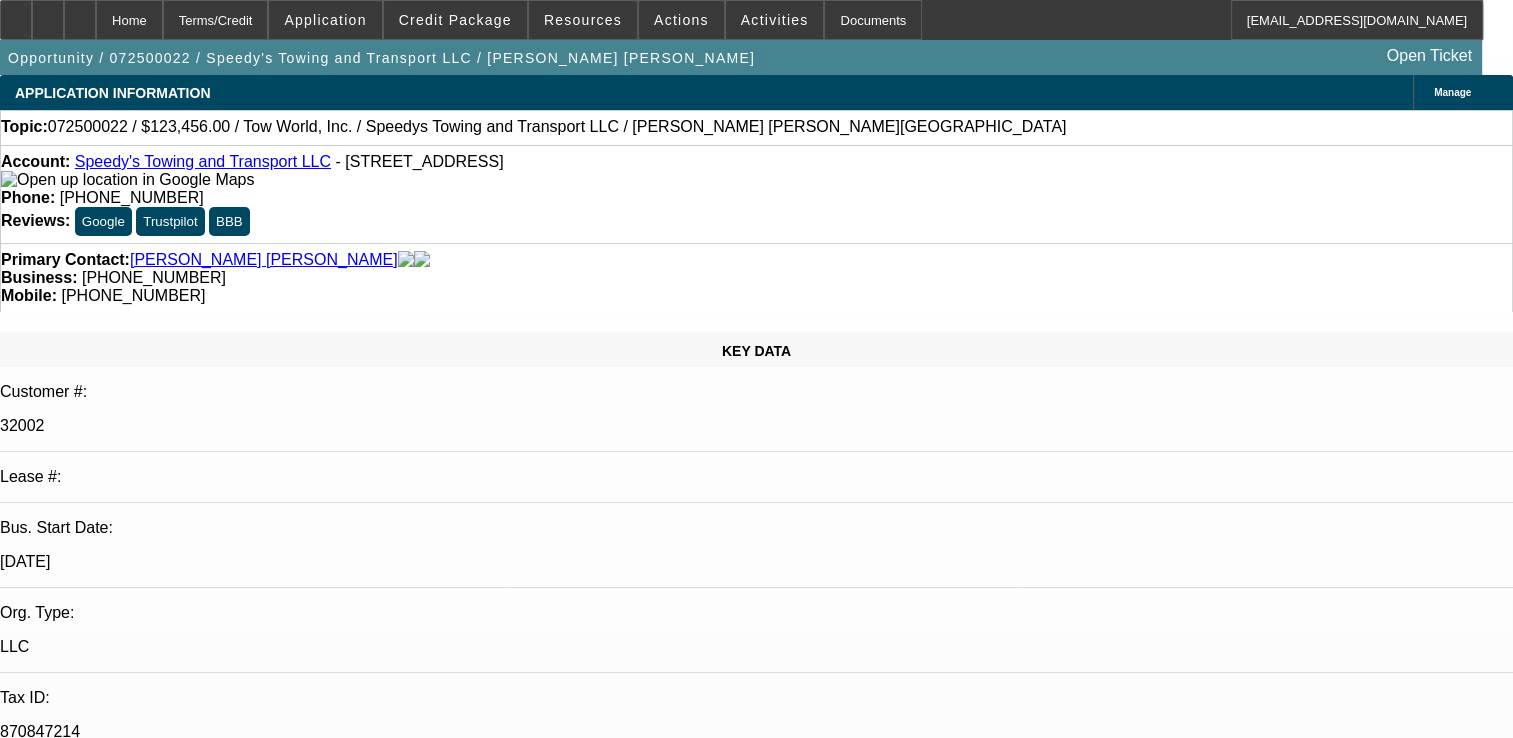 drag, startPoint x: 1387, startPoint y: 542, endPoint x: 1259, endPoint y: 414, distance: 181.01933 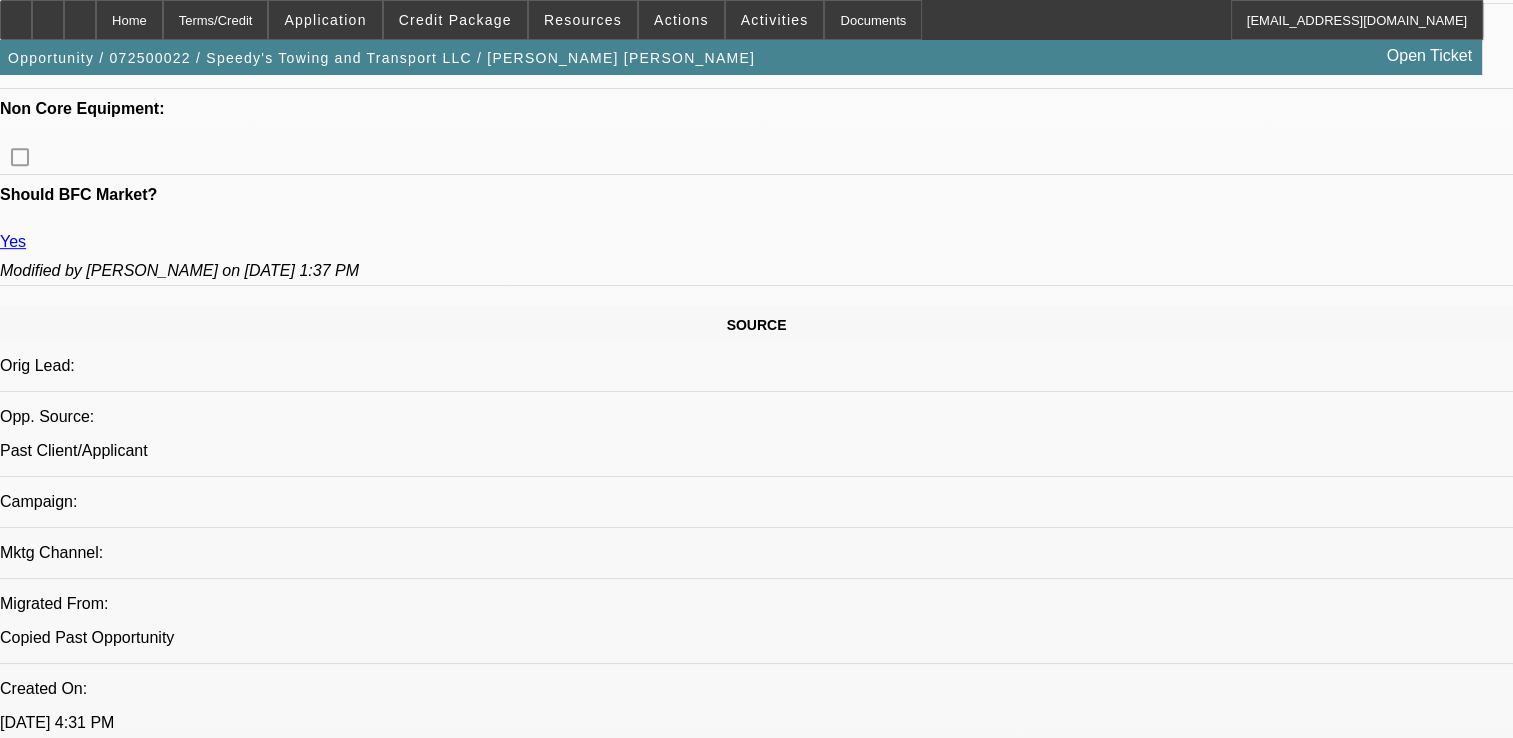 scroll, scrollTop: 1300, scrollLeft: 0, axis: vertical 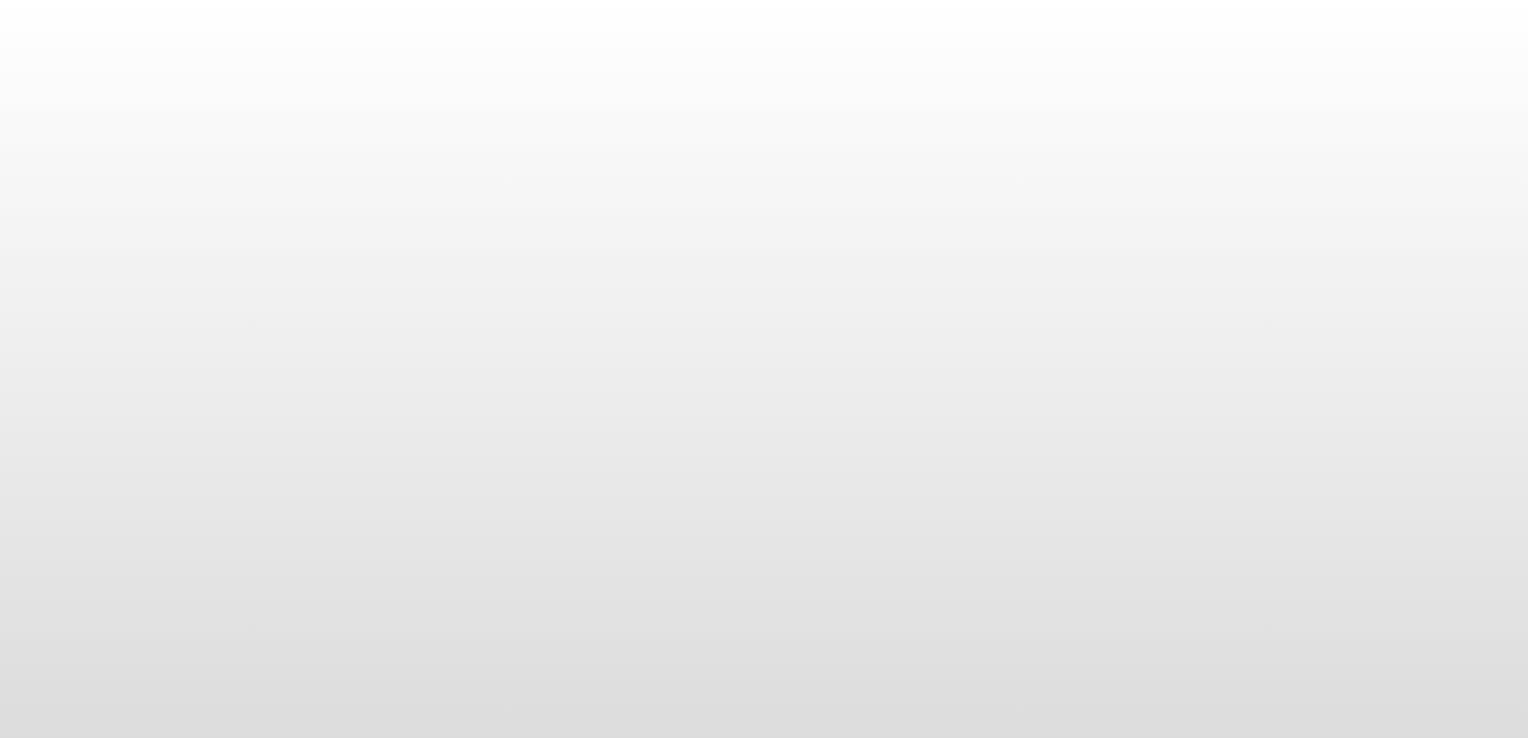 click at bounding box center [764, 369] 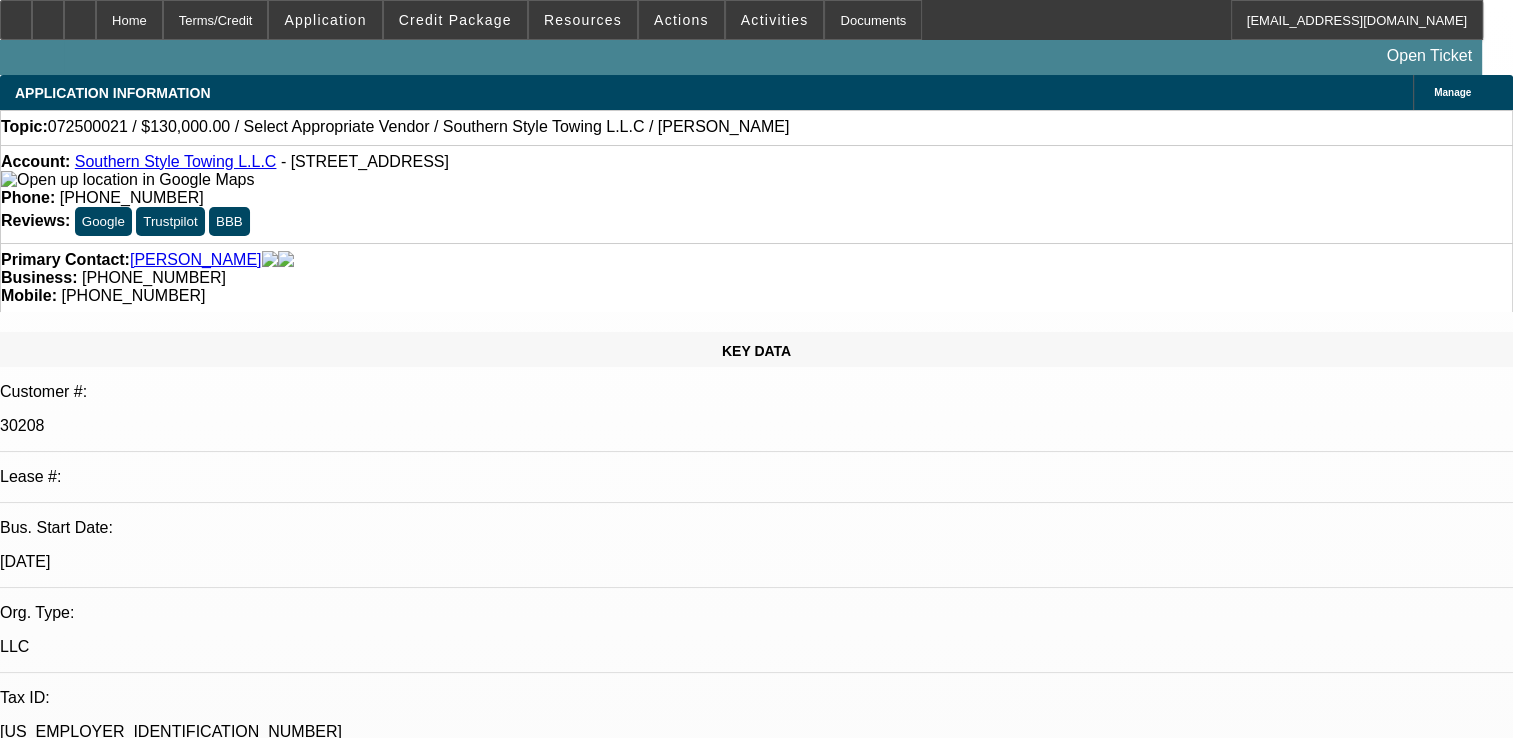 select on "0" 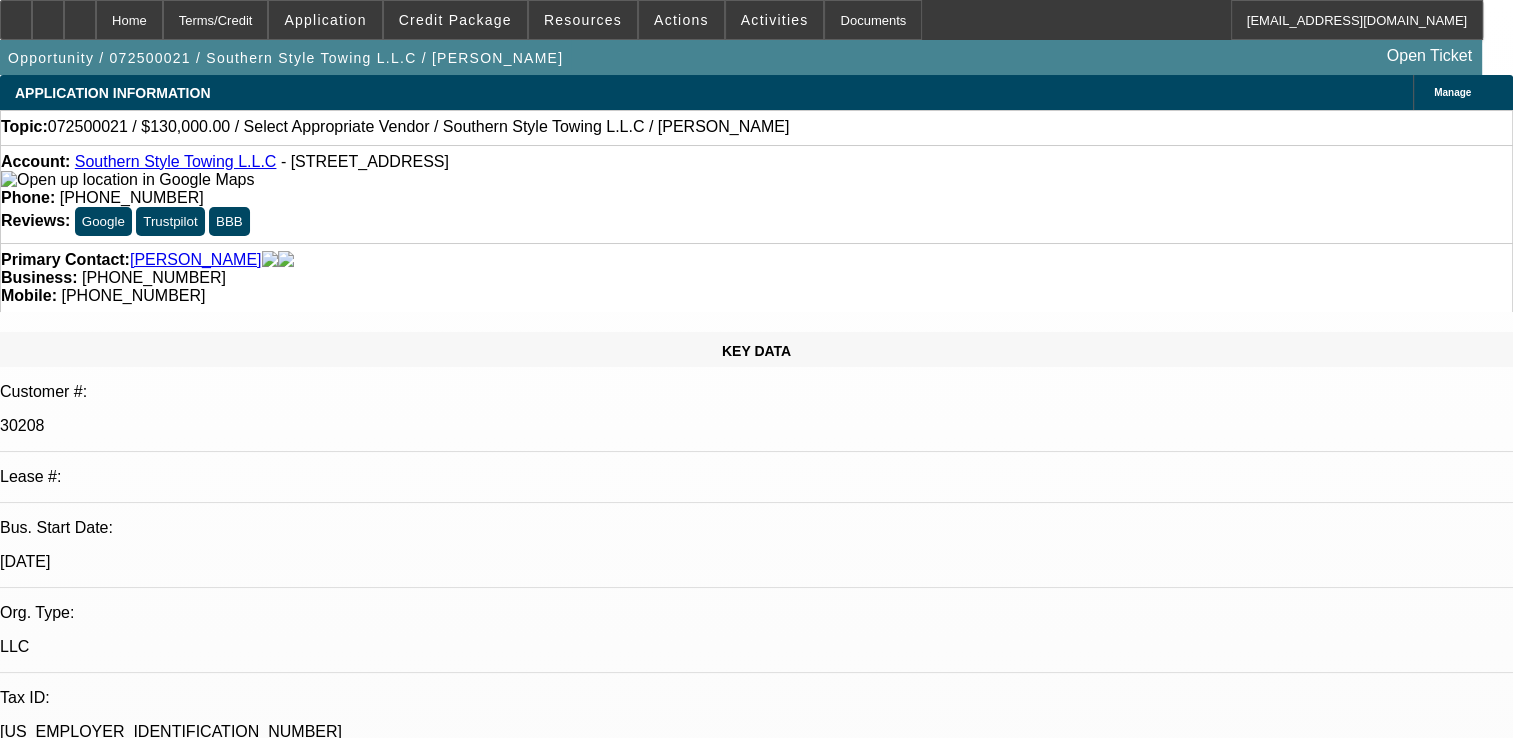 select on "1" 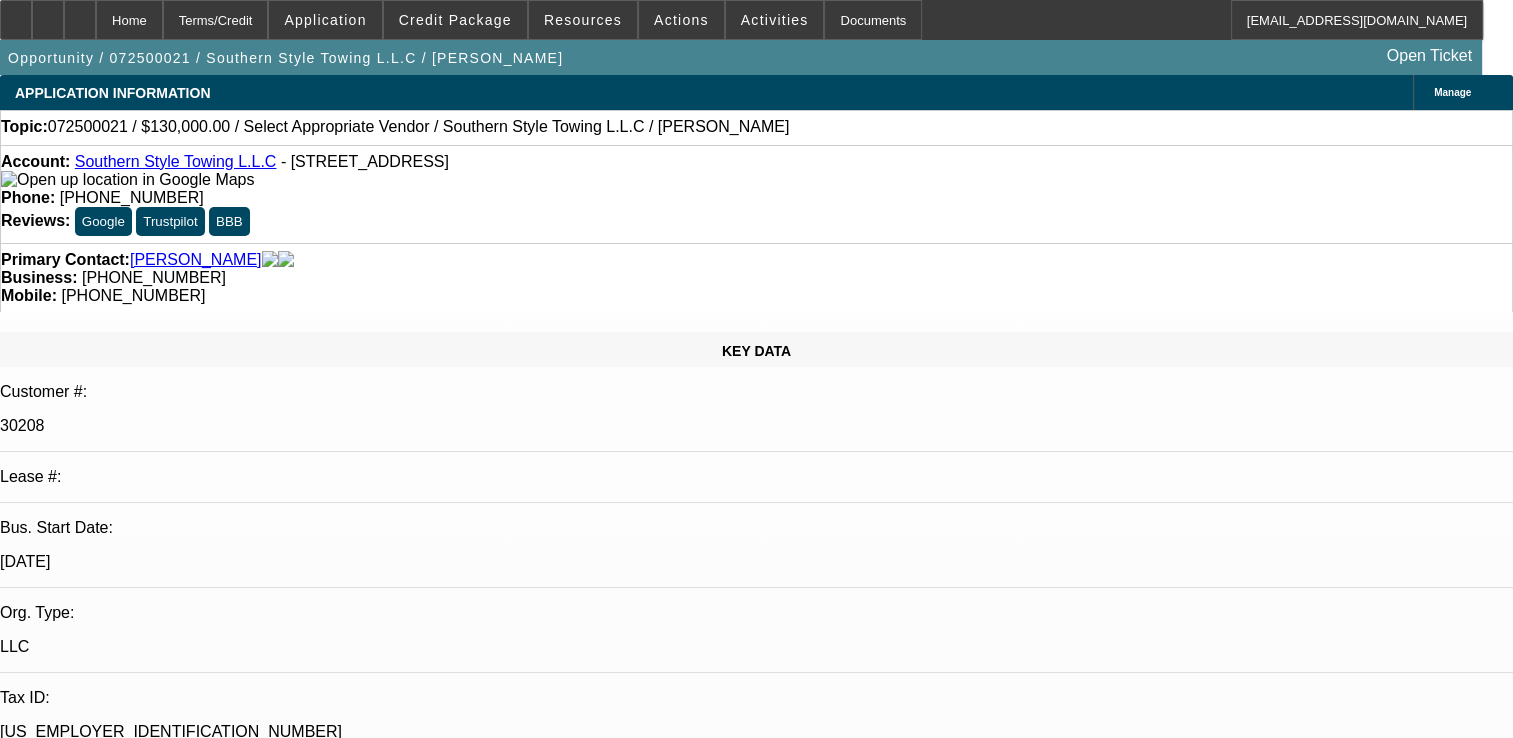click on "Positive" at bounding box center [20, 7321] 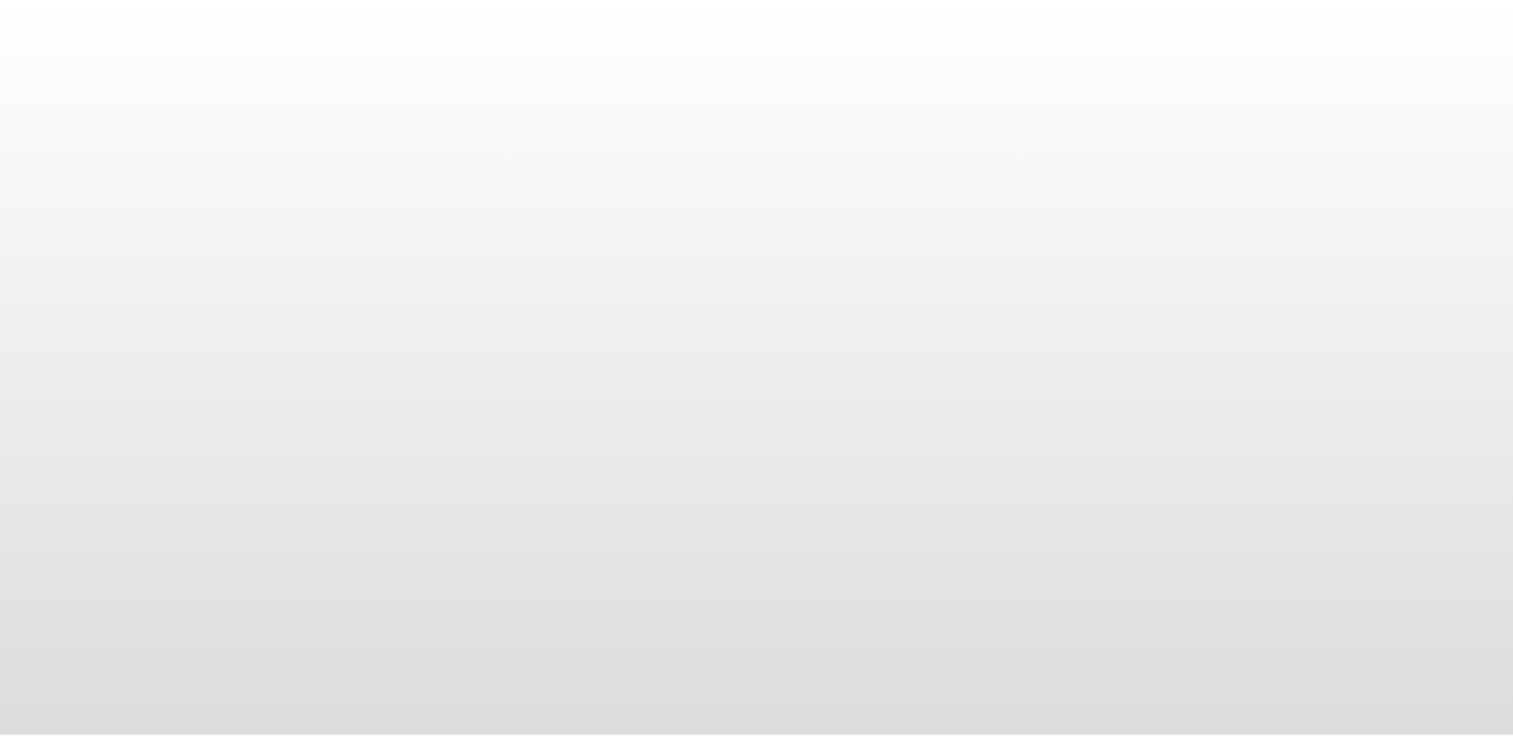 scroll, scrollTop: 0, scrollLeft: 0, axis: both 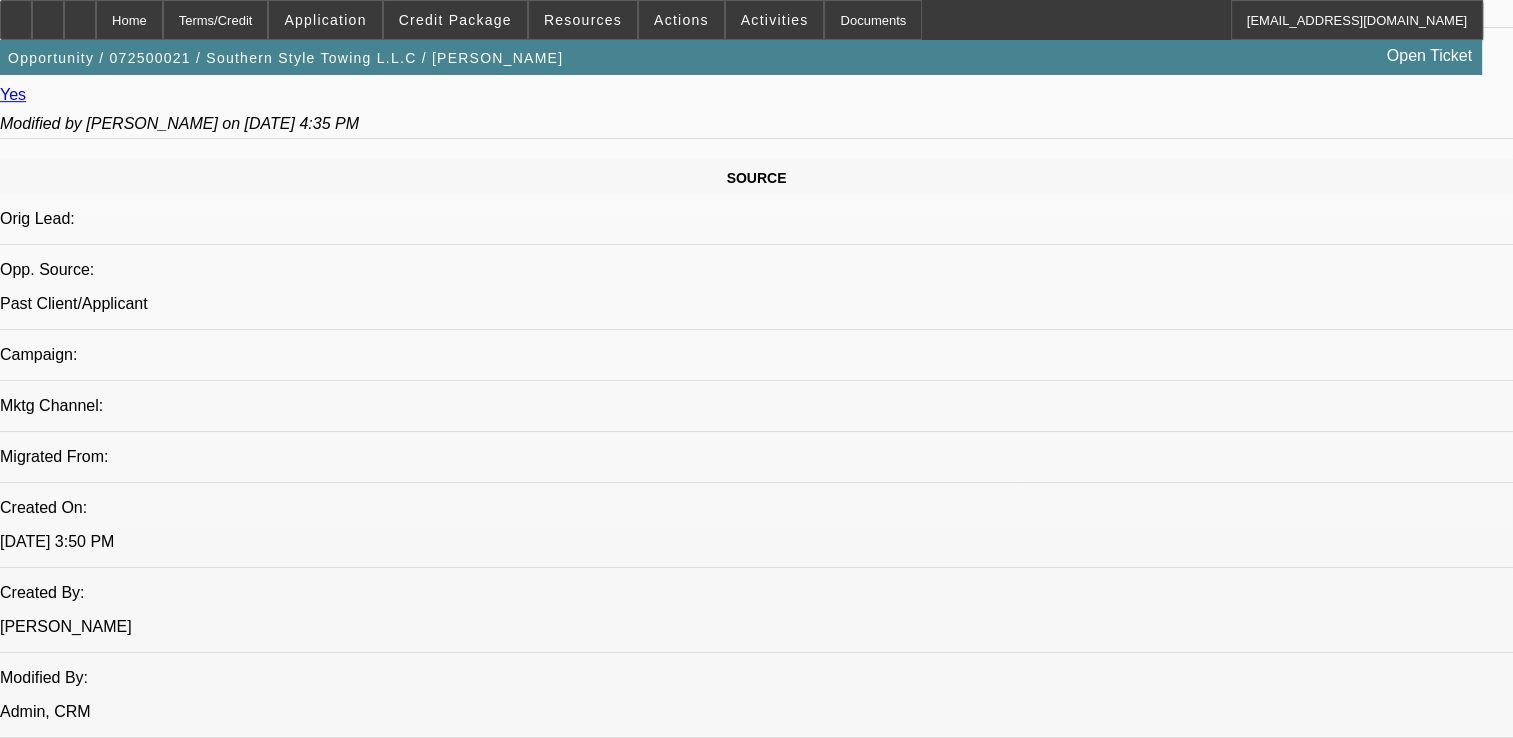 select on "0" 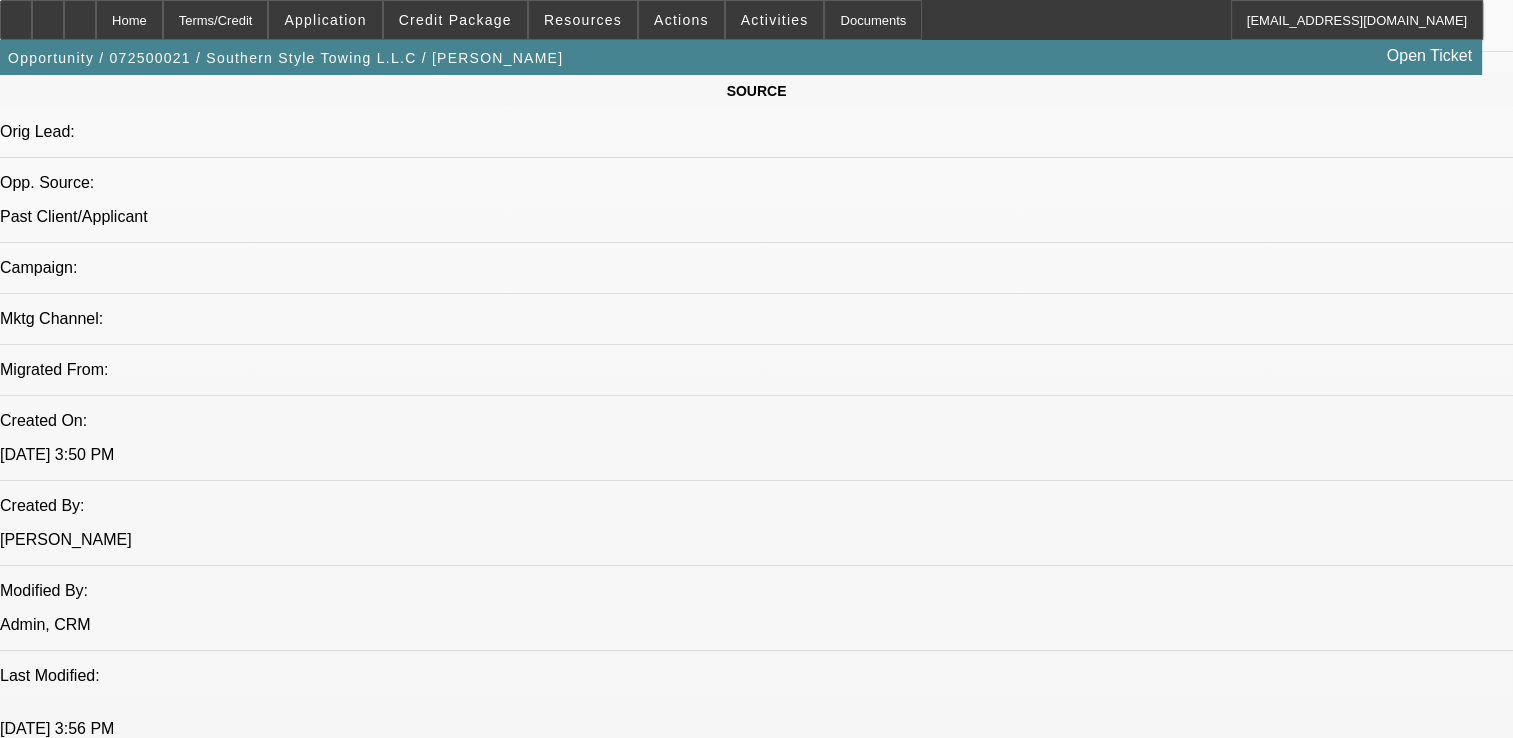 scroll, scrollTop: 1300, scrollLeft: 0, axis: vertical 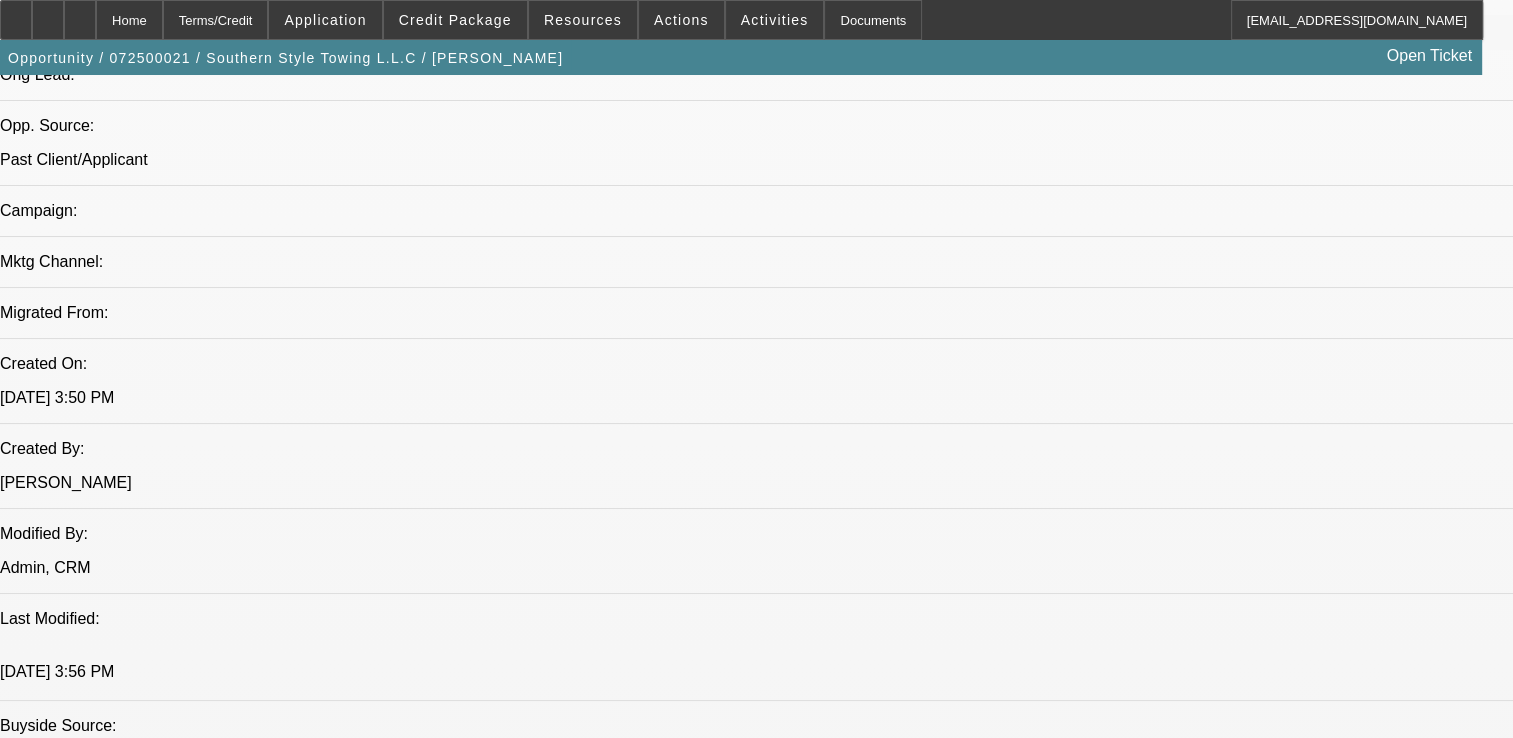 select on "1" 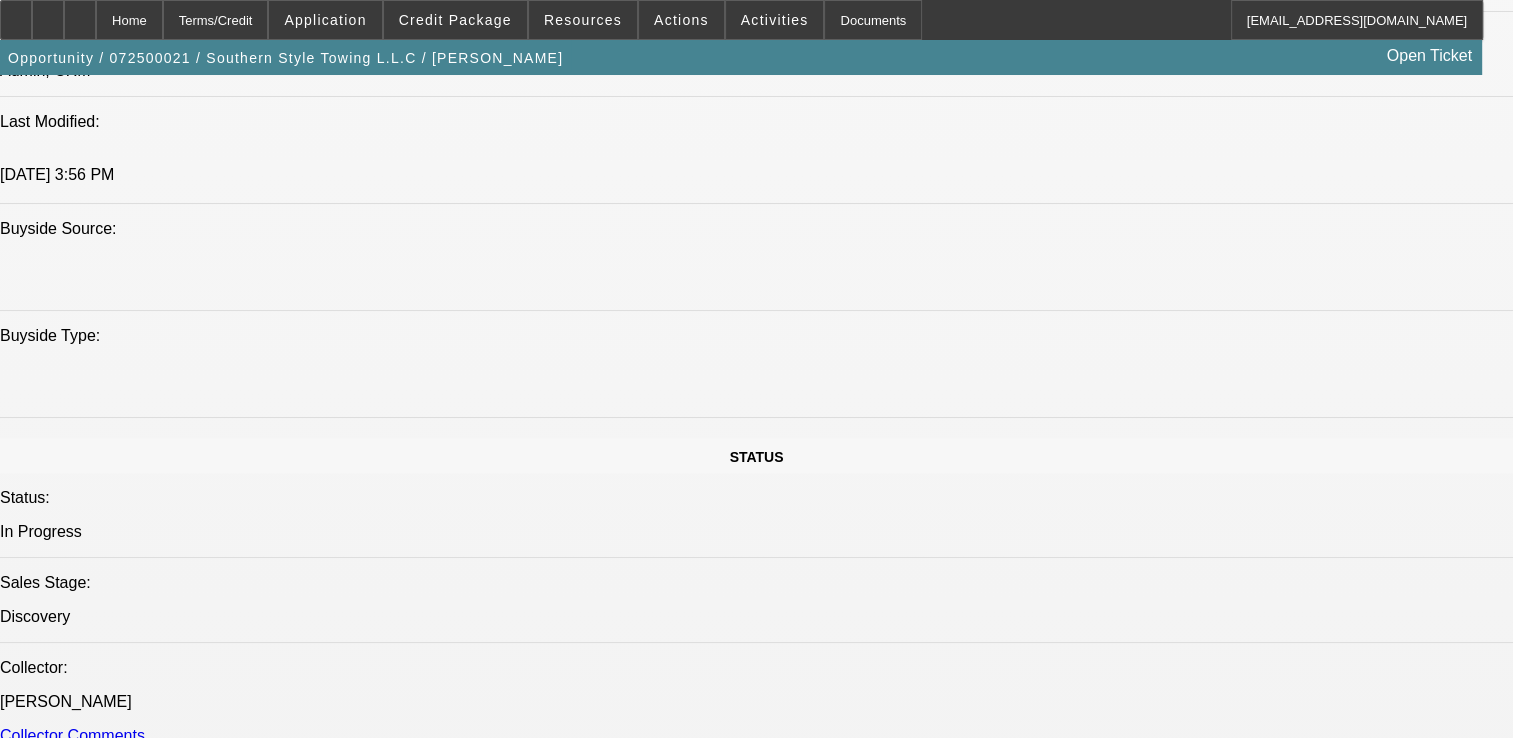 scroll, scrollTop: 1800, scrollLeft: 0, axis: vertical 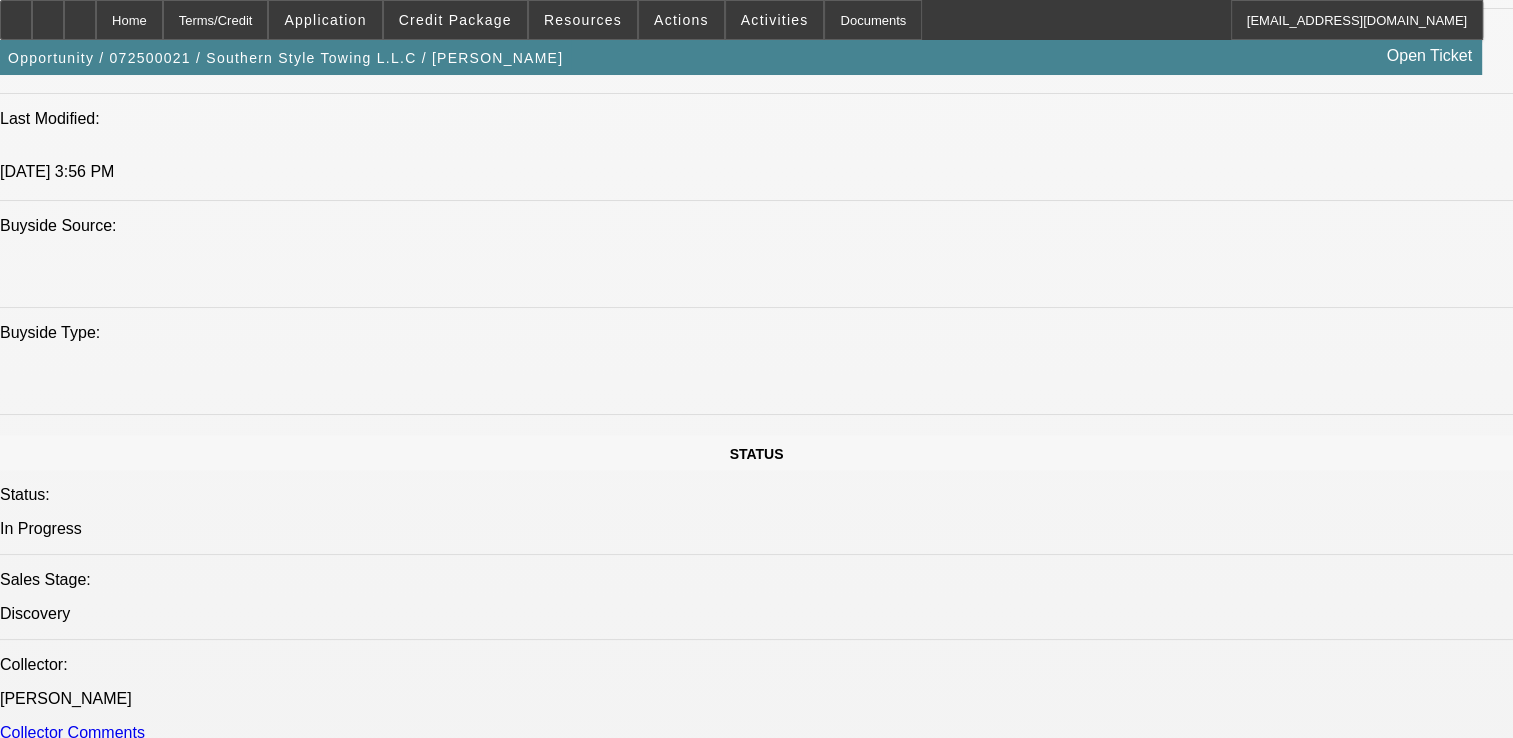 click on "Home
Terms/Credit
Application
Credit Package
Resources
Actions
Activities
Documents
[EMAIL_ADDRESS][DOMAIN_NAME]
Opportunity / 072500021 / Southern Style Towing L.L.C / [PERSON_NAME]
Open Ticket
APPLICATION INFORMATION
[GEOGRAPHIC_DATA]
Topic:
BBB" at bounding box center [756, -1431] 